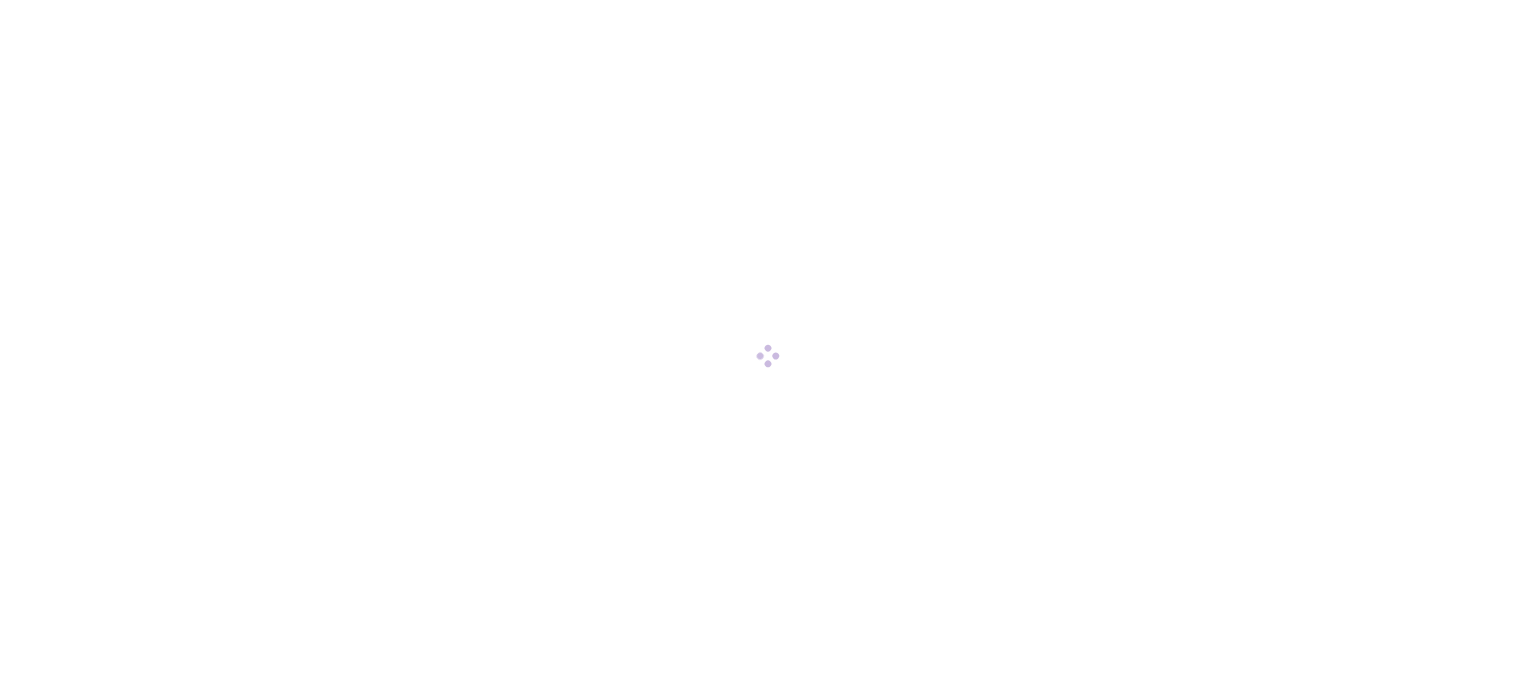 scroll, scrollTop: 0, scrollLeft: 0, axis: both 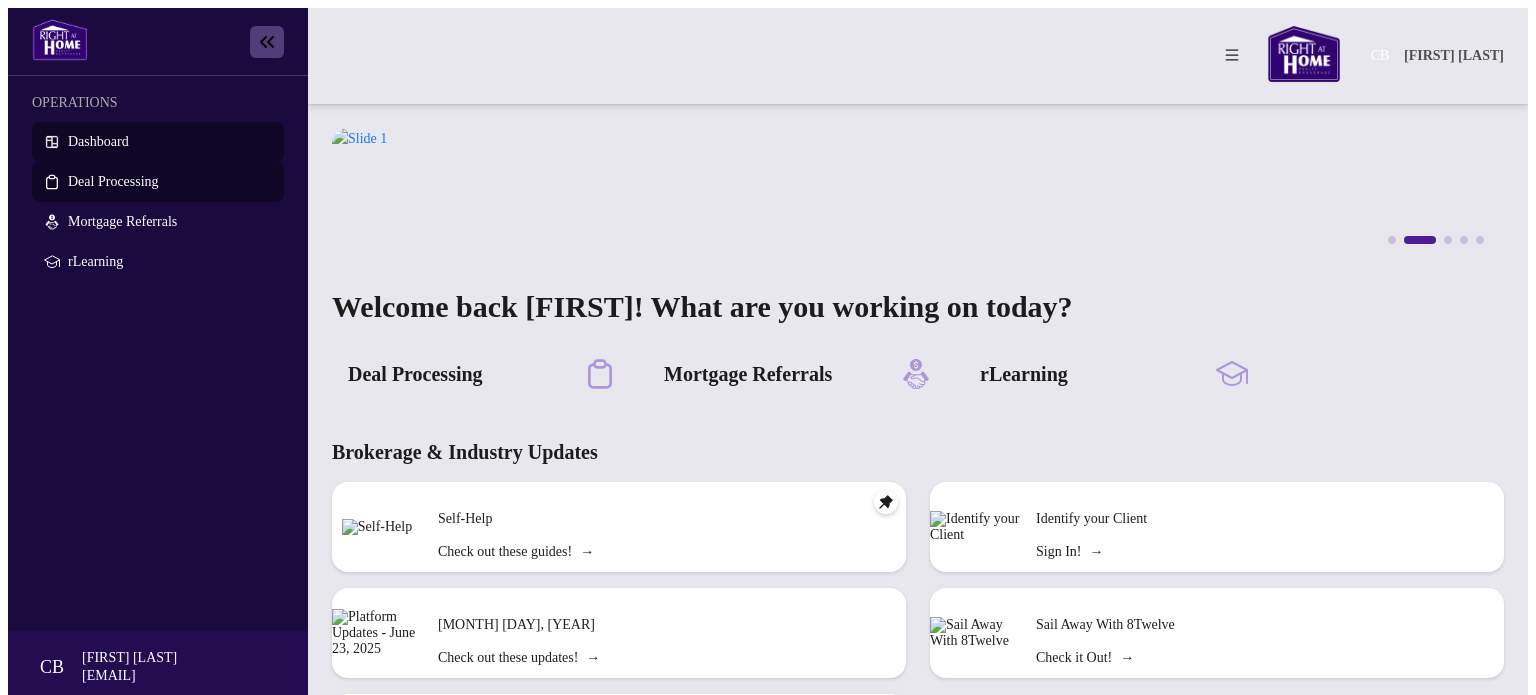 click on "Deal Processing" at bounding box center (113, 181) 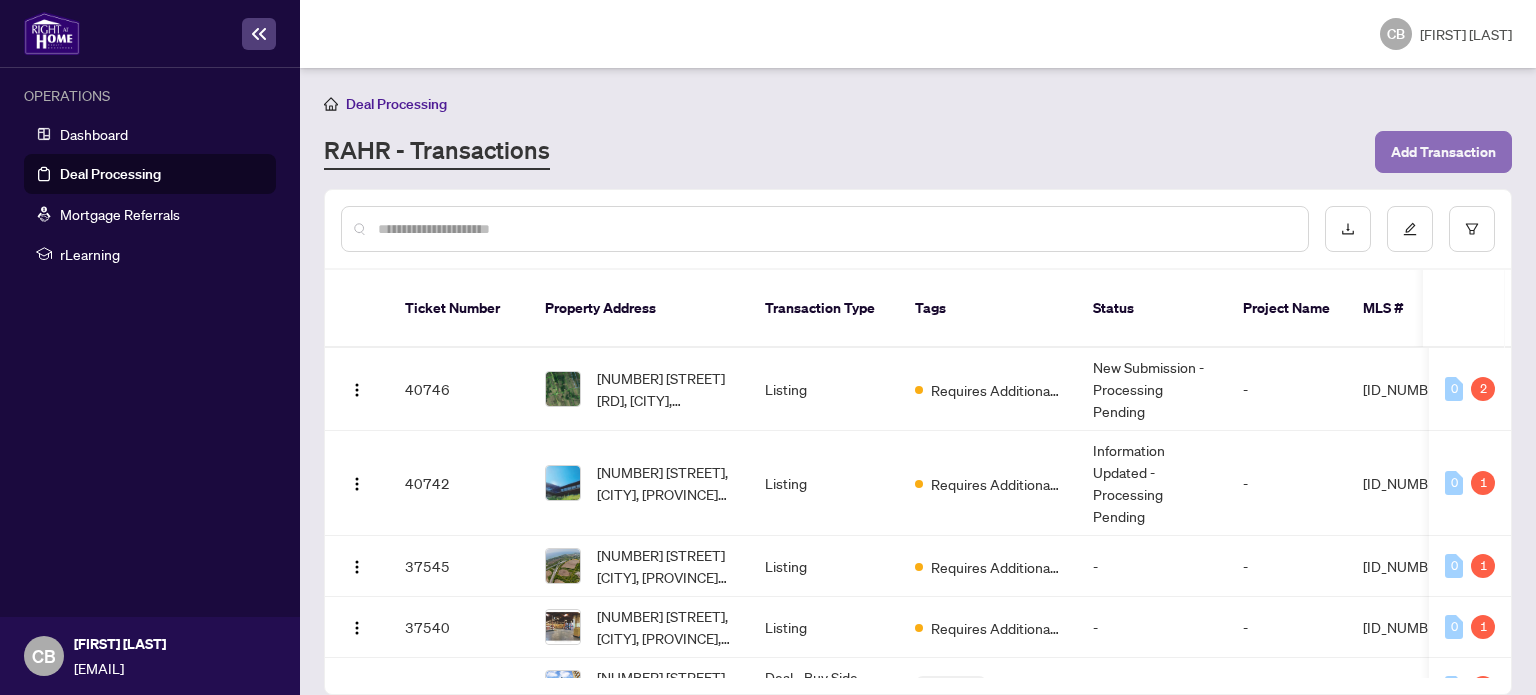 click on "Add Transaction" at bounding box center [1443, 152] 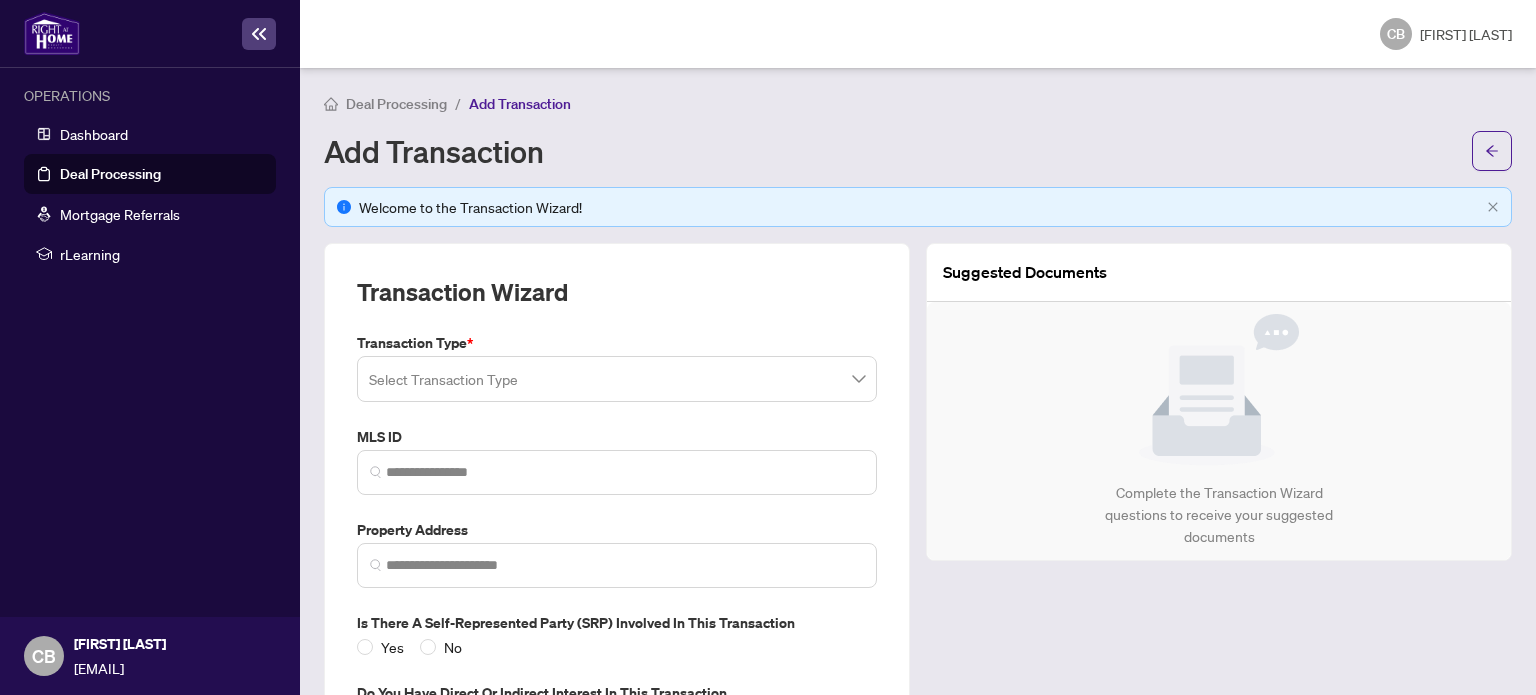 click at bounding box center [617, 379] 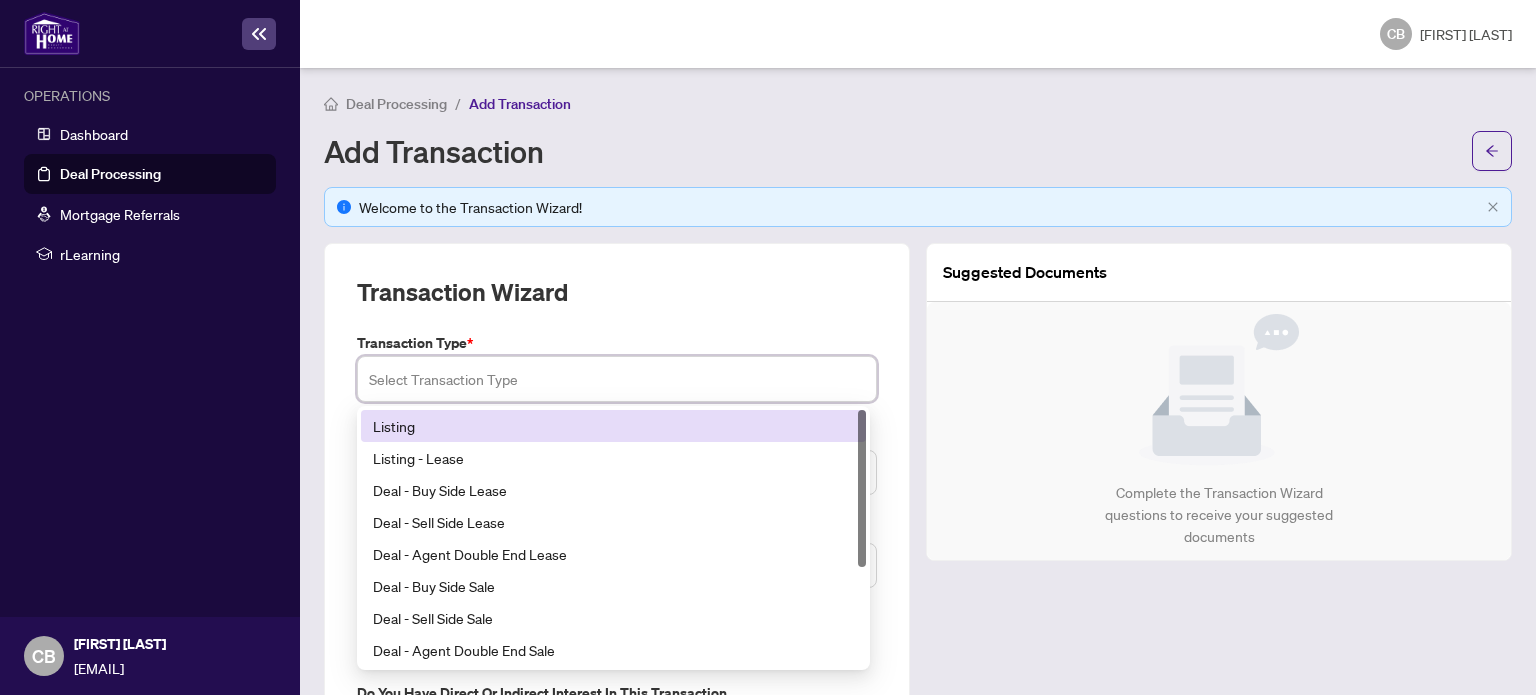 click on "Listing" at bounding box center [613, 426] 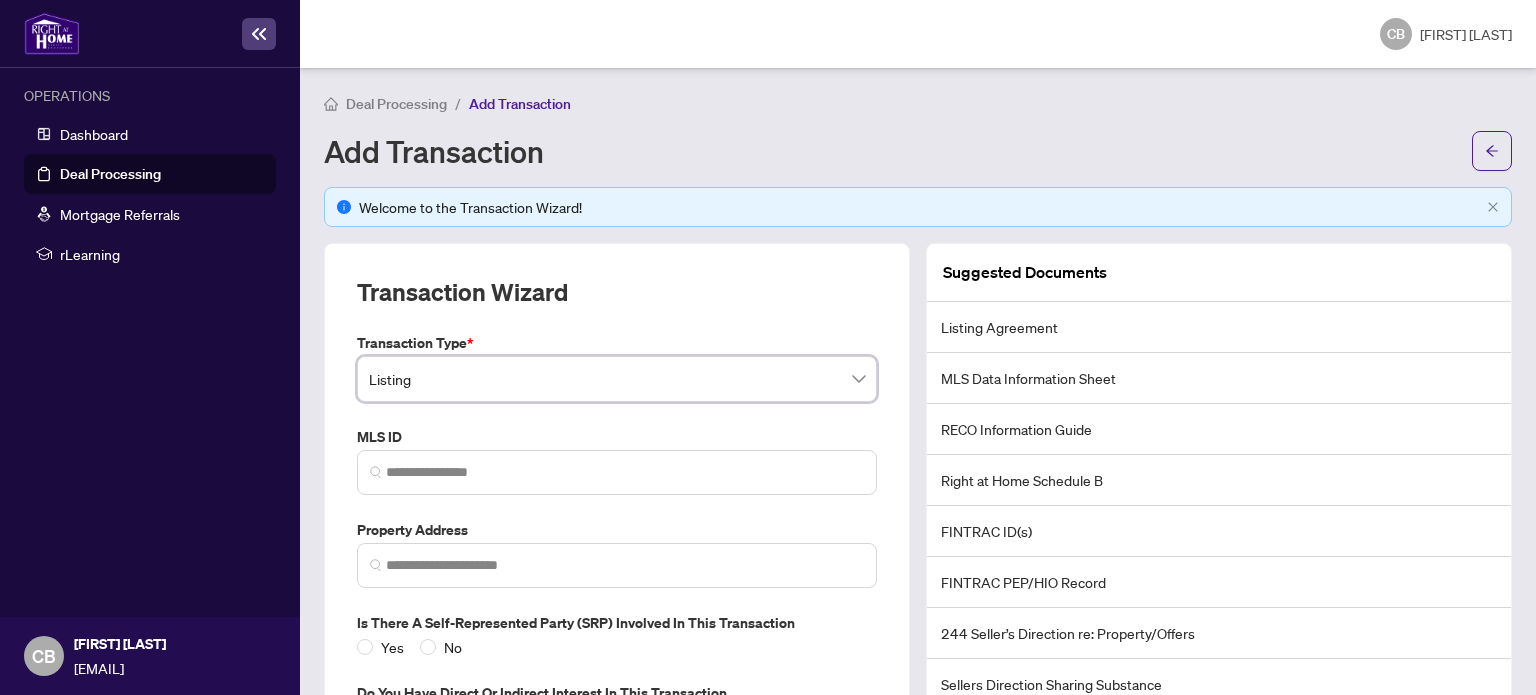 scroll, scrollTop: 100, scrollLeft: 0, axis: vertical 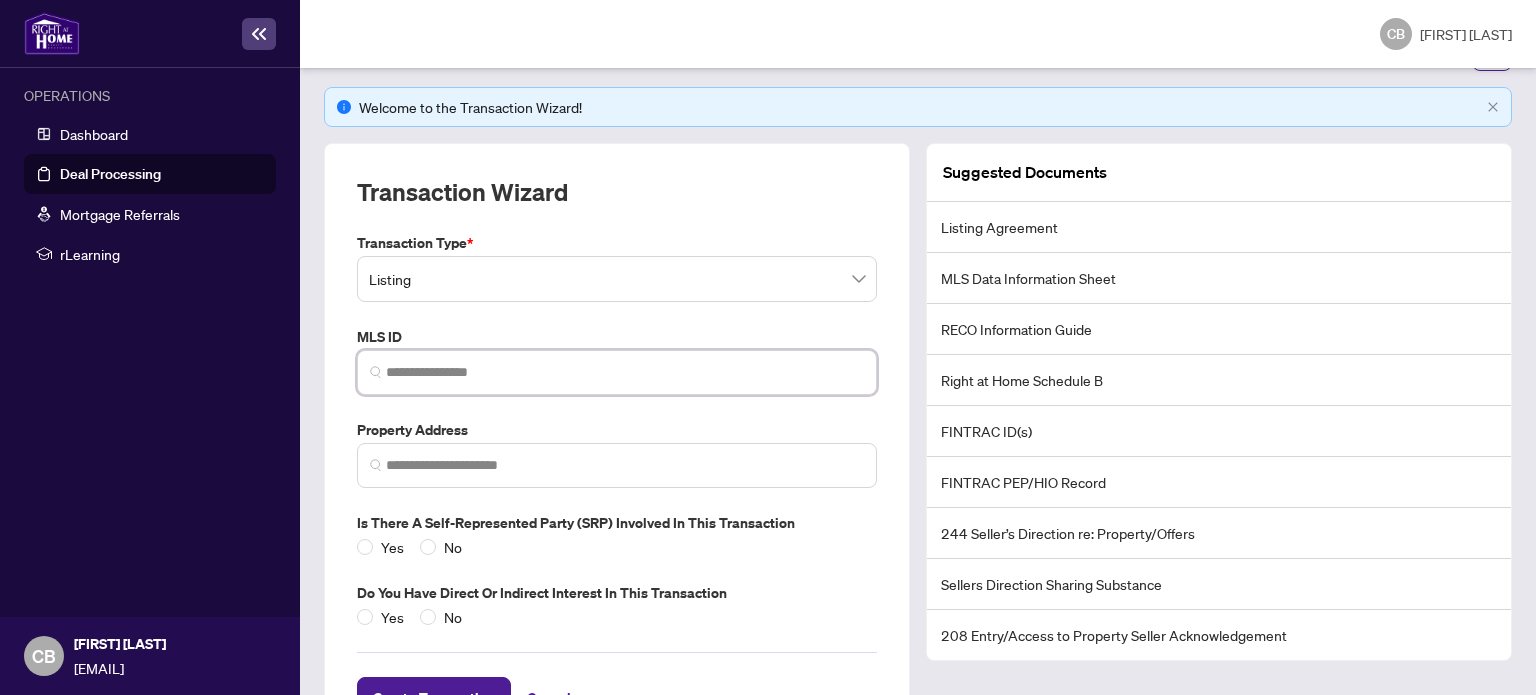 click at bounding box center (625, 372) 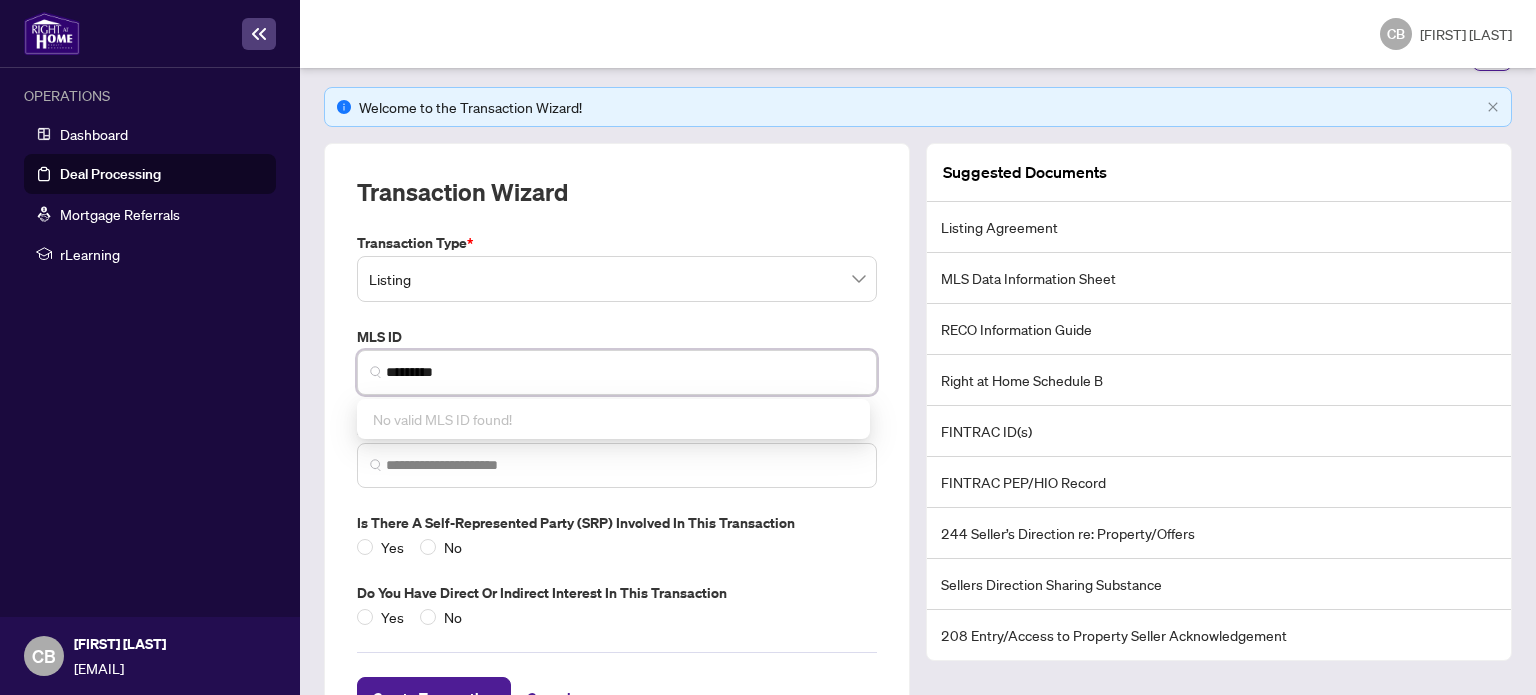 type on "*********" 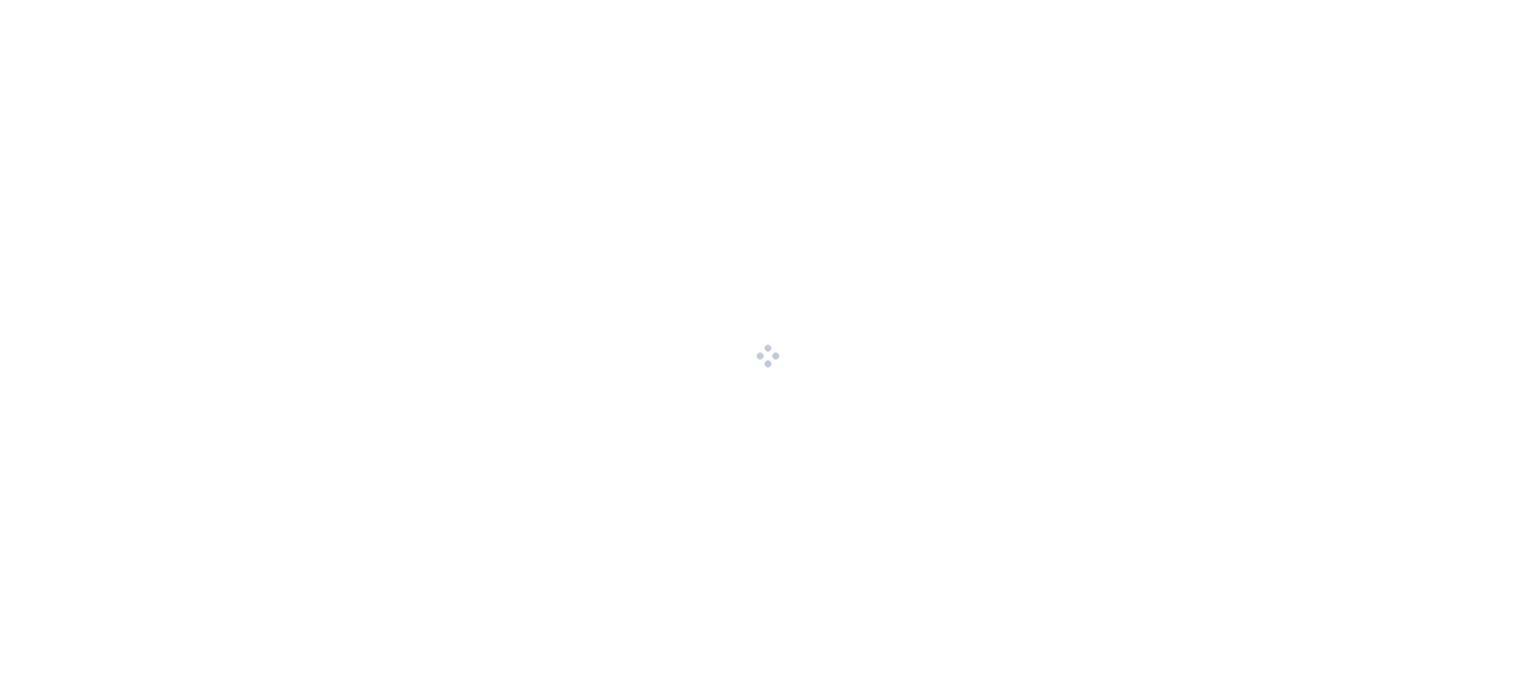 scroll, scrollTop: 0, scrollLeft: 0, axis: both 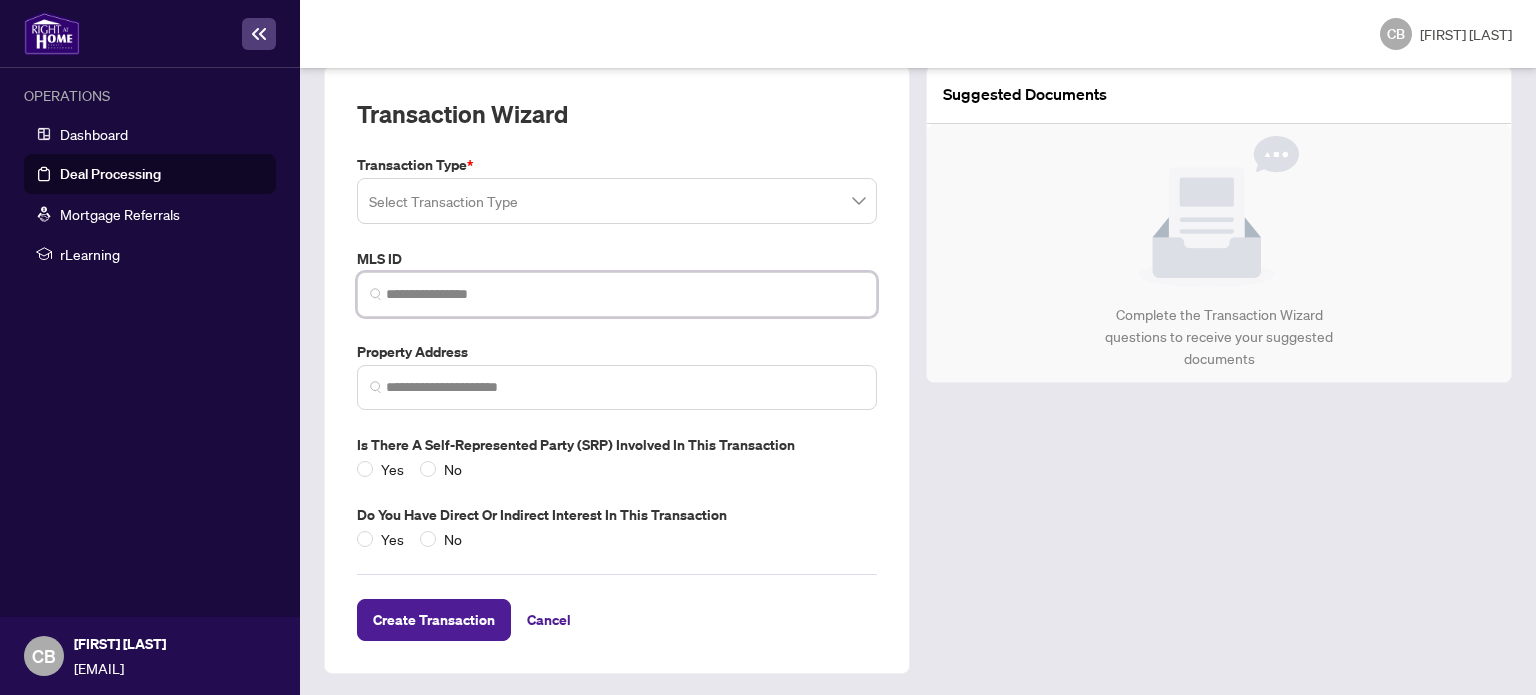 click at bounding box center (625, 294) 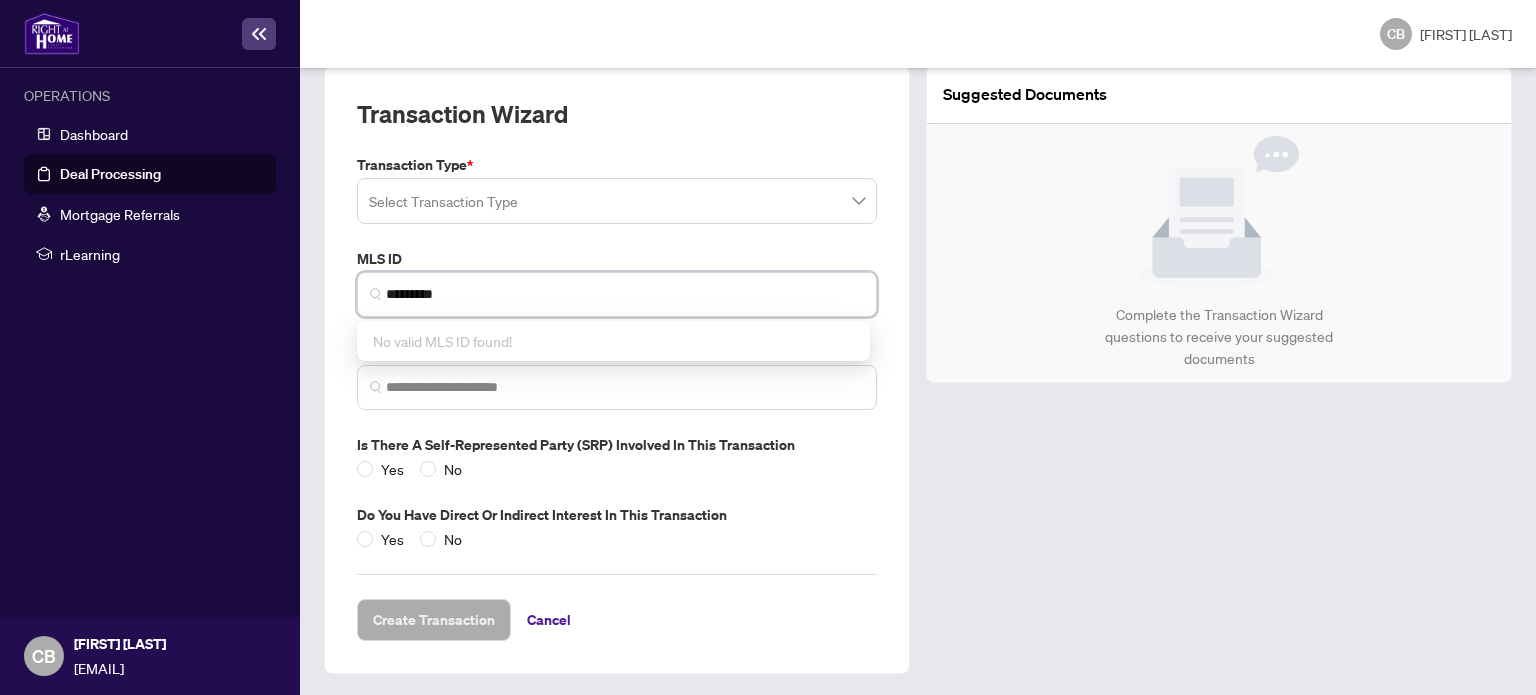 type on "*********" 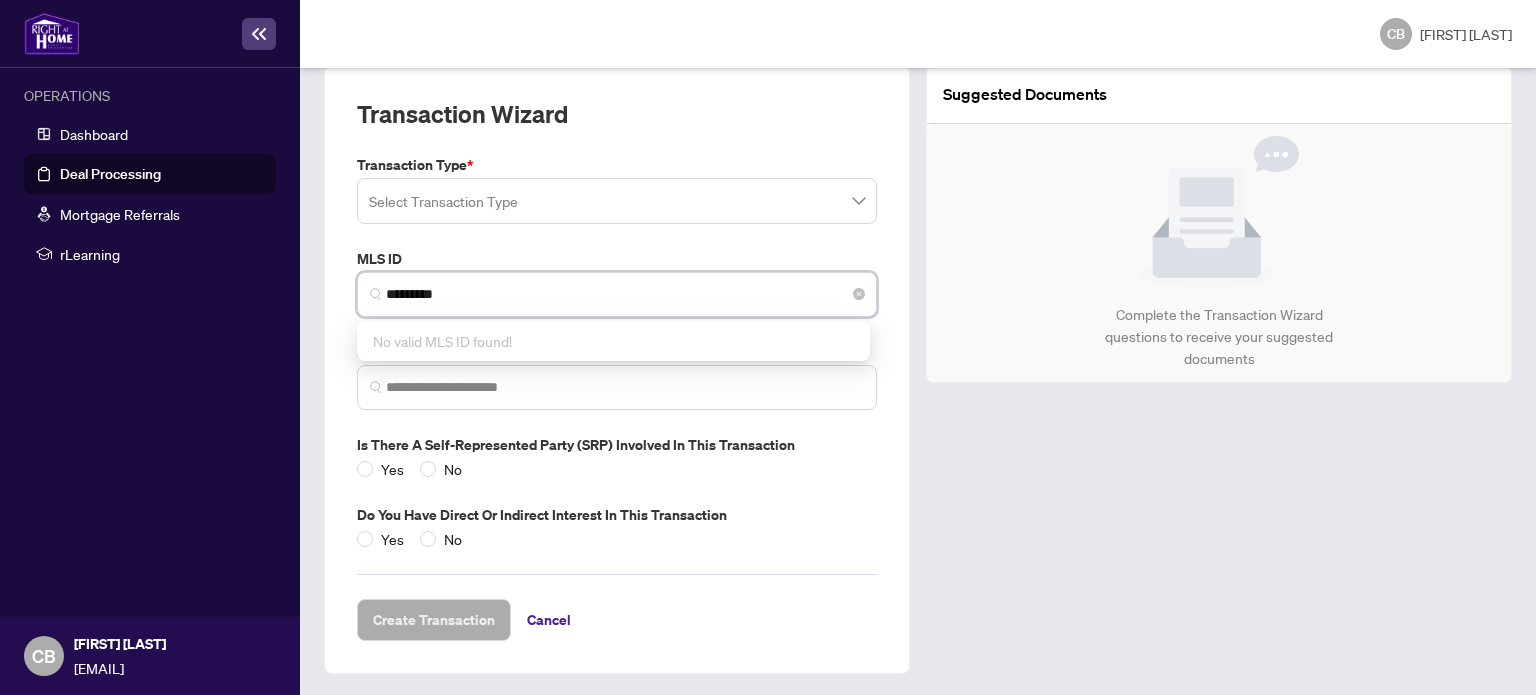 drag, startPoint x: 542, startPoint y: 296, endPoint x: 371, endPoint y: 293, distance: 171.0263 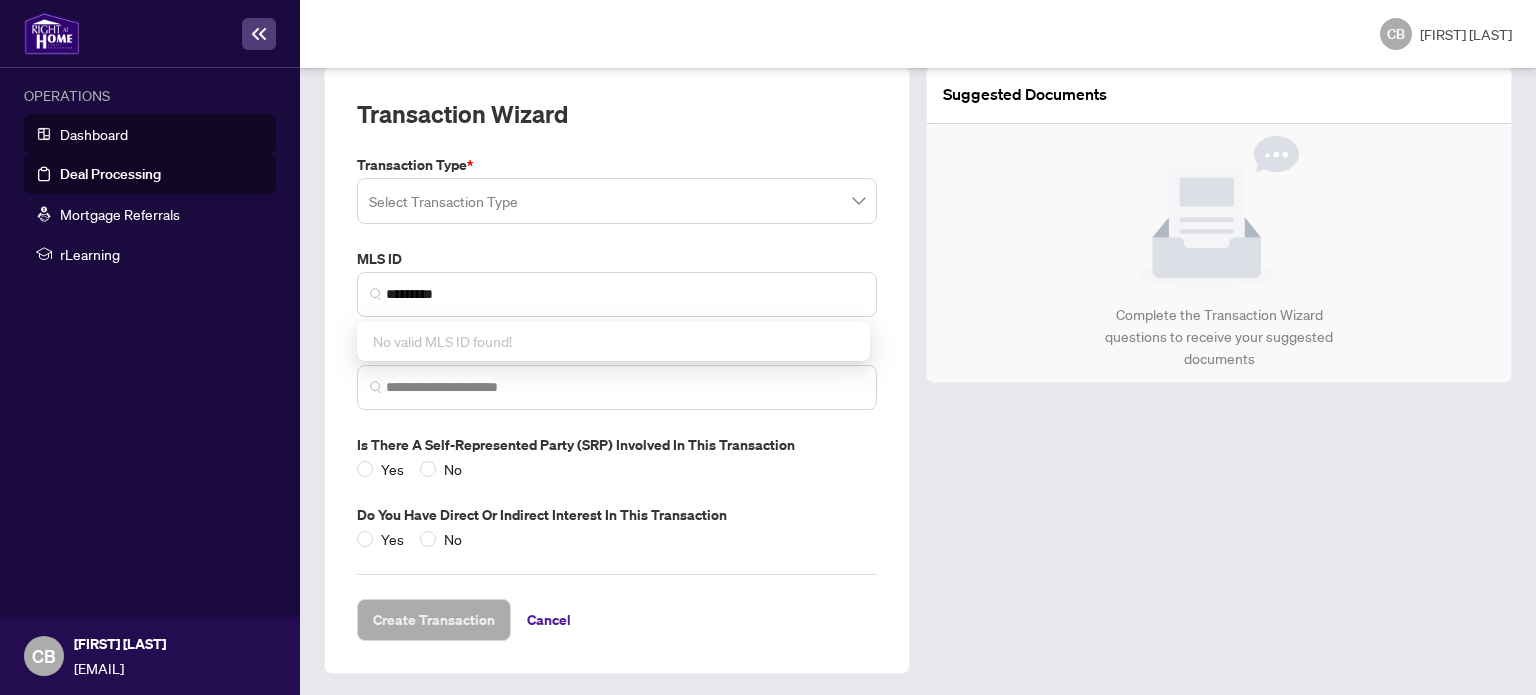 click on "Dashboard" at bounding box center (94, 134) 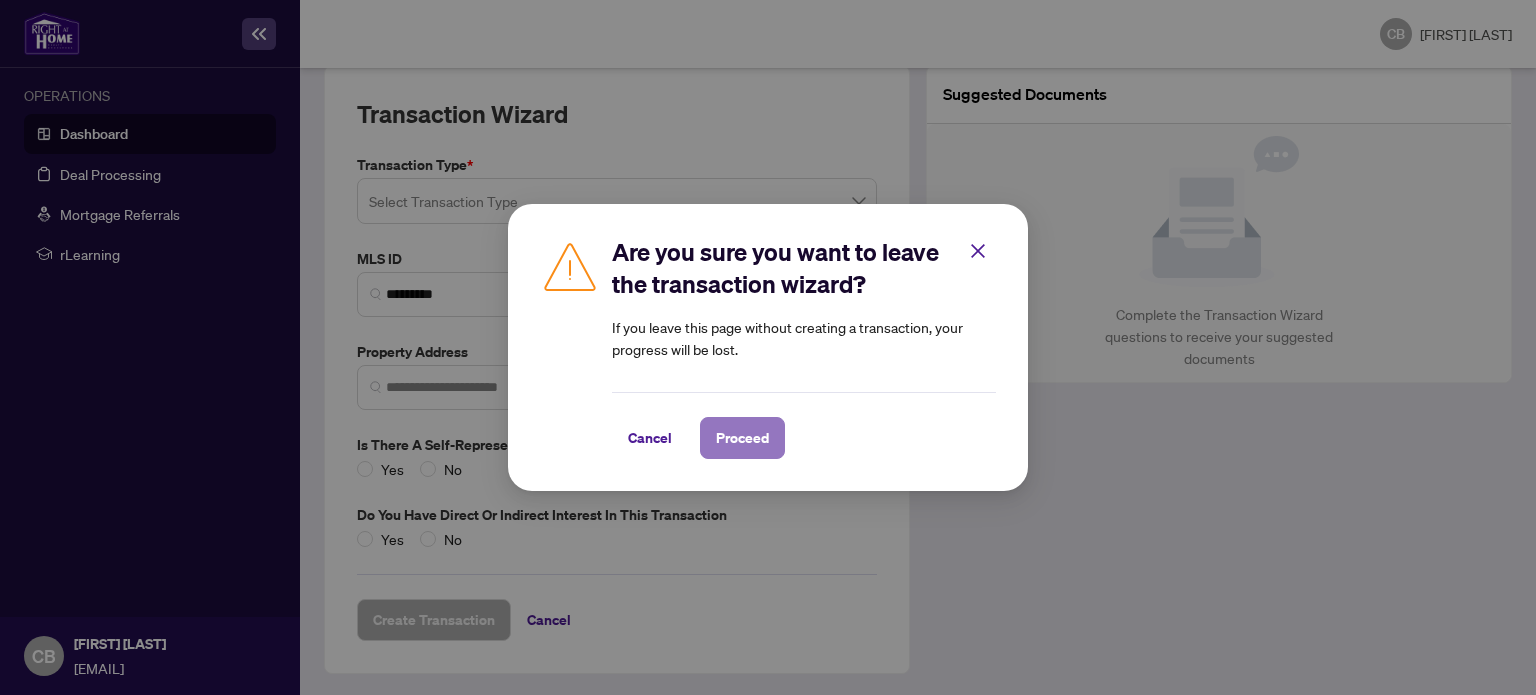 click on "Proceed" at bounding box center (742, 438) 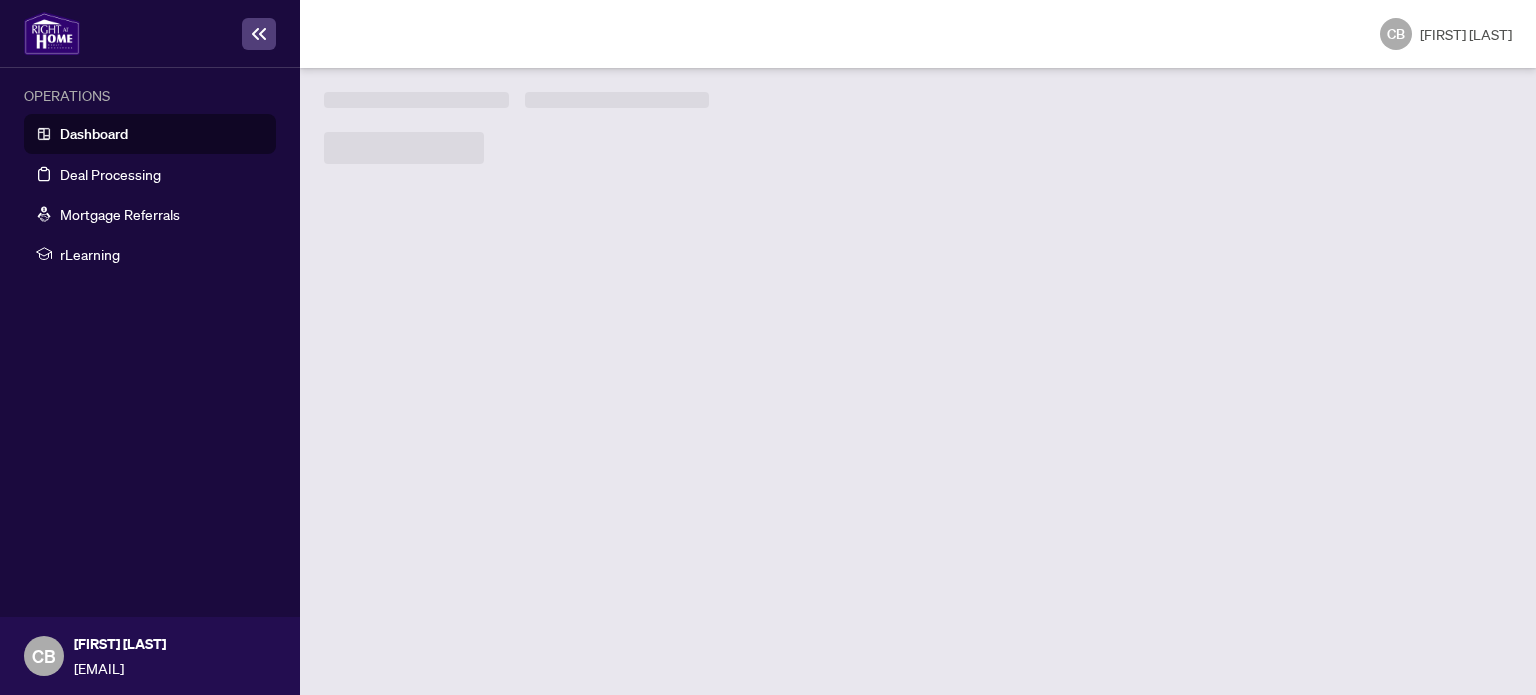 scroll, scrollTop: 0, scrollLeft: 0, axis: both 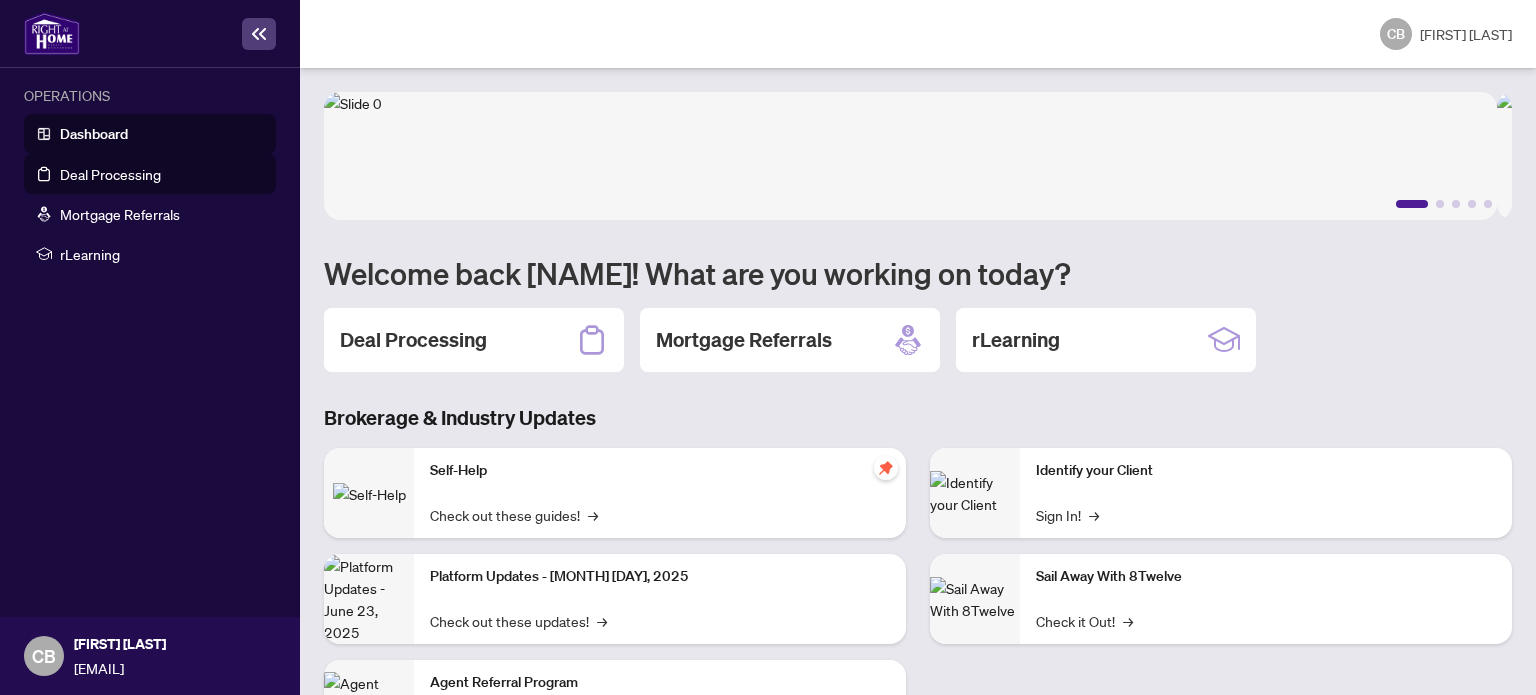 click on "Deal Processing" at bounding box center (110, 174) 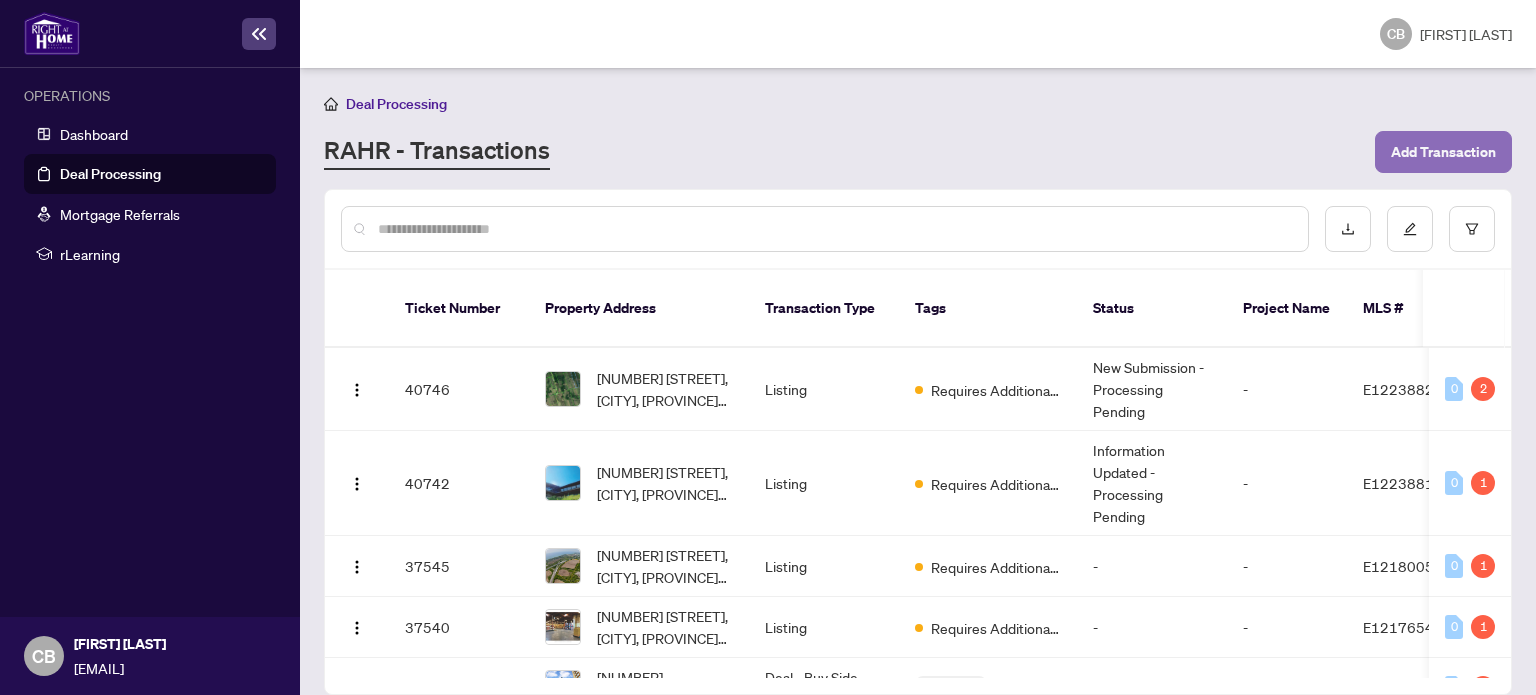click on "Add Transaction" at bounding box center [1443, 152] 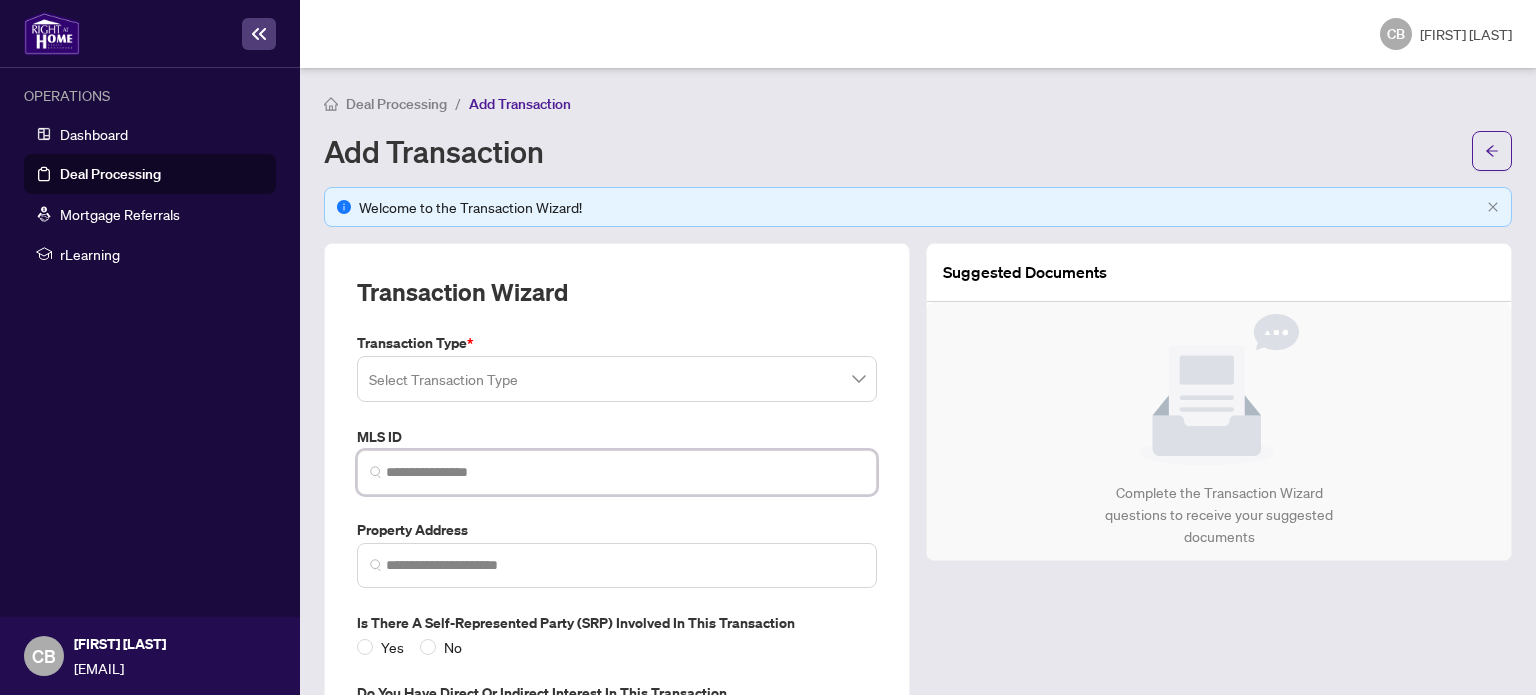 click at bounding box center (625, 472) 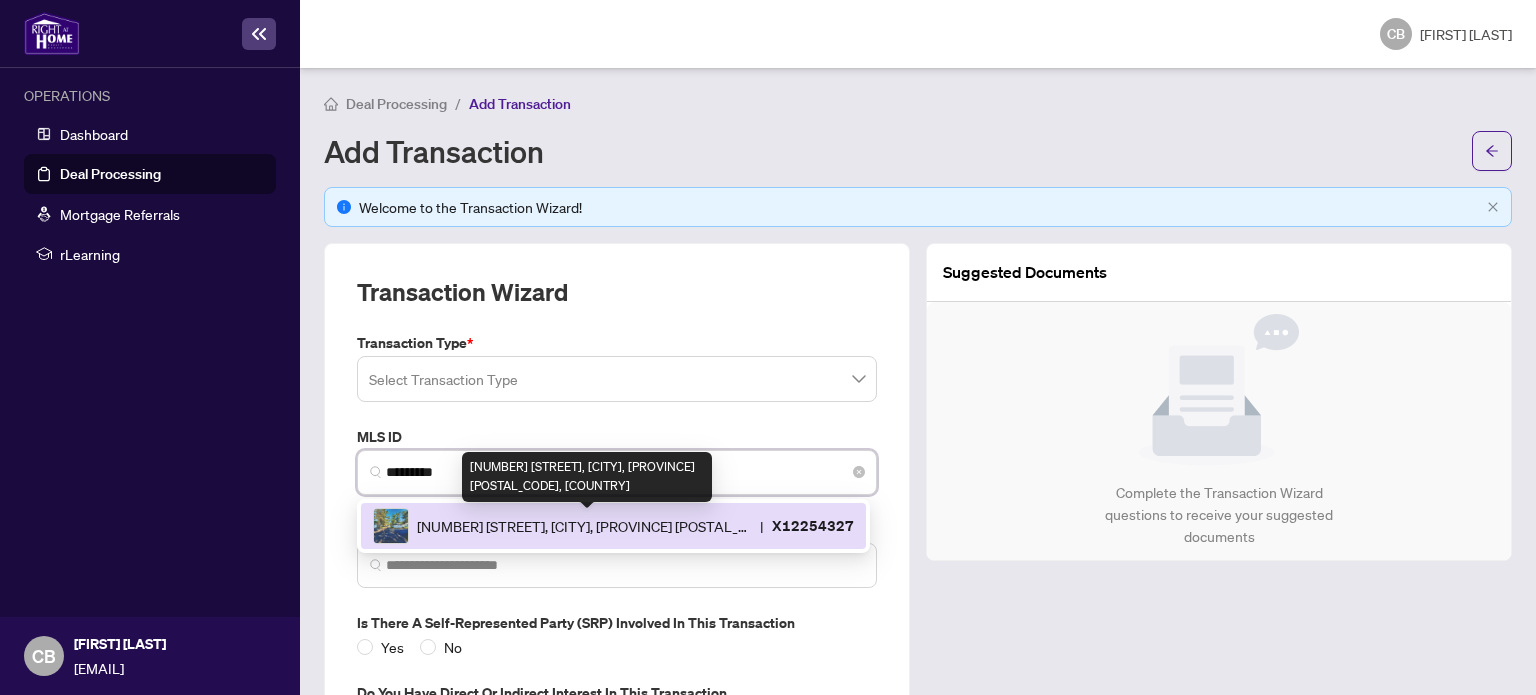 click on "[NUMBER] [STREET], [CITY], [PROVINCE] [POSTAL_CODE], [COUNTRY]" at bounding box center (584, 526) 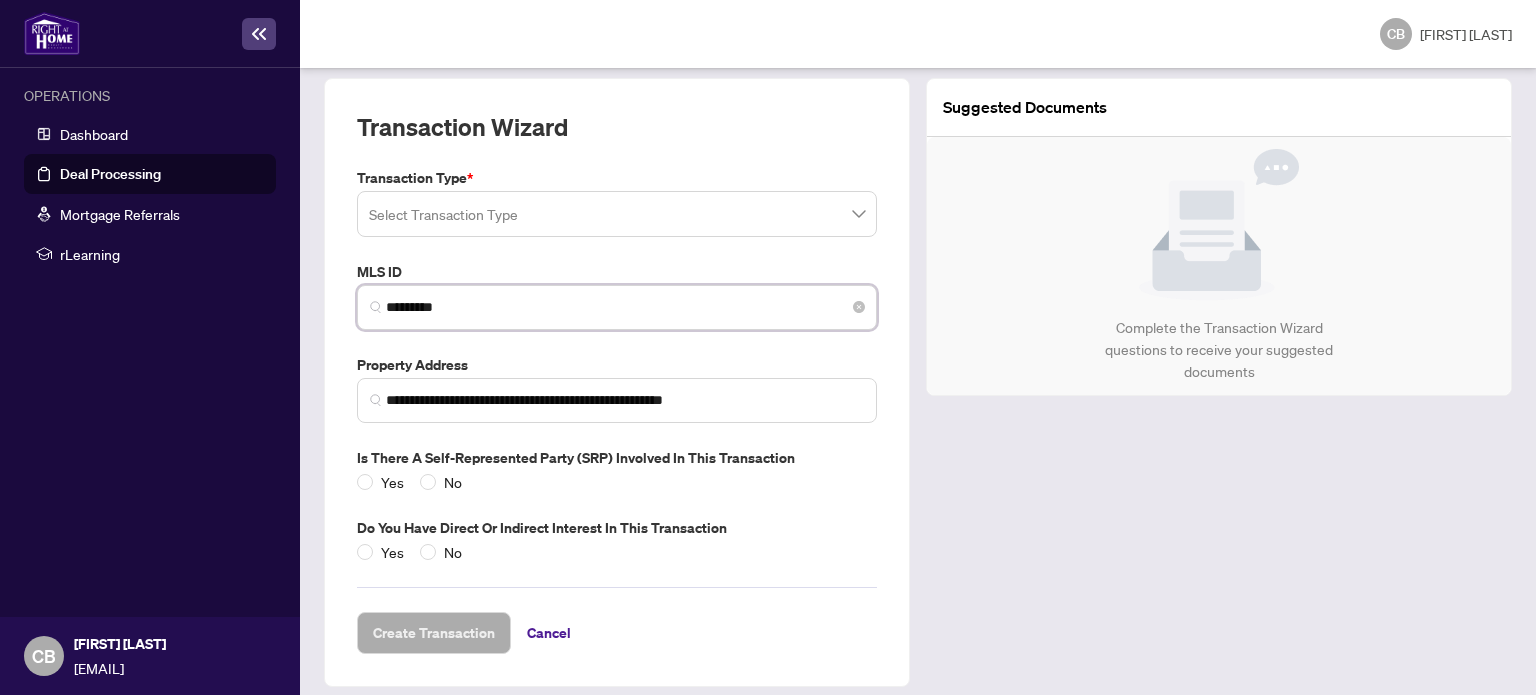 scroll, scrollTop: 178, scrollLeft: 0, axis: vertical 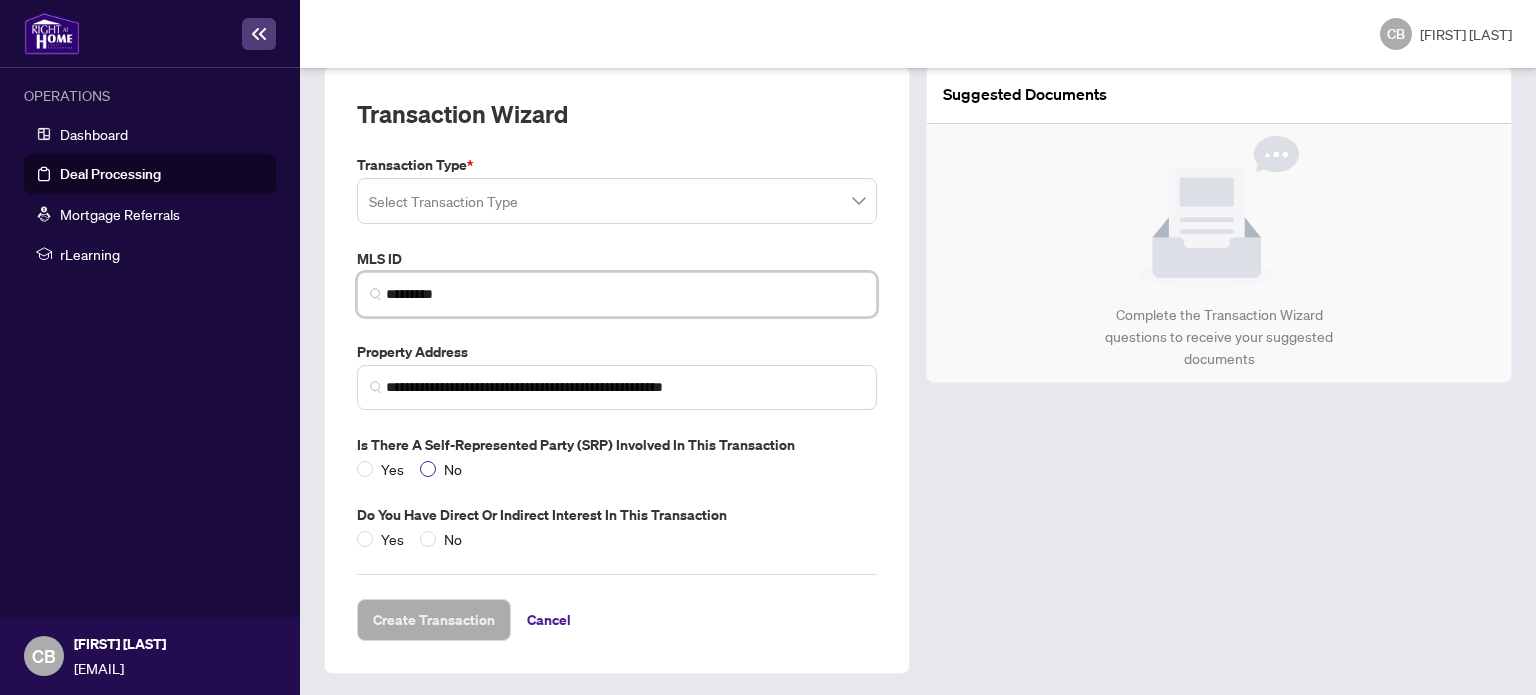 type on "*********" 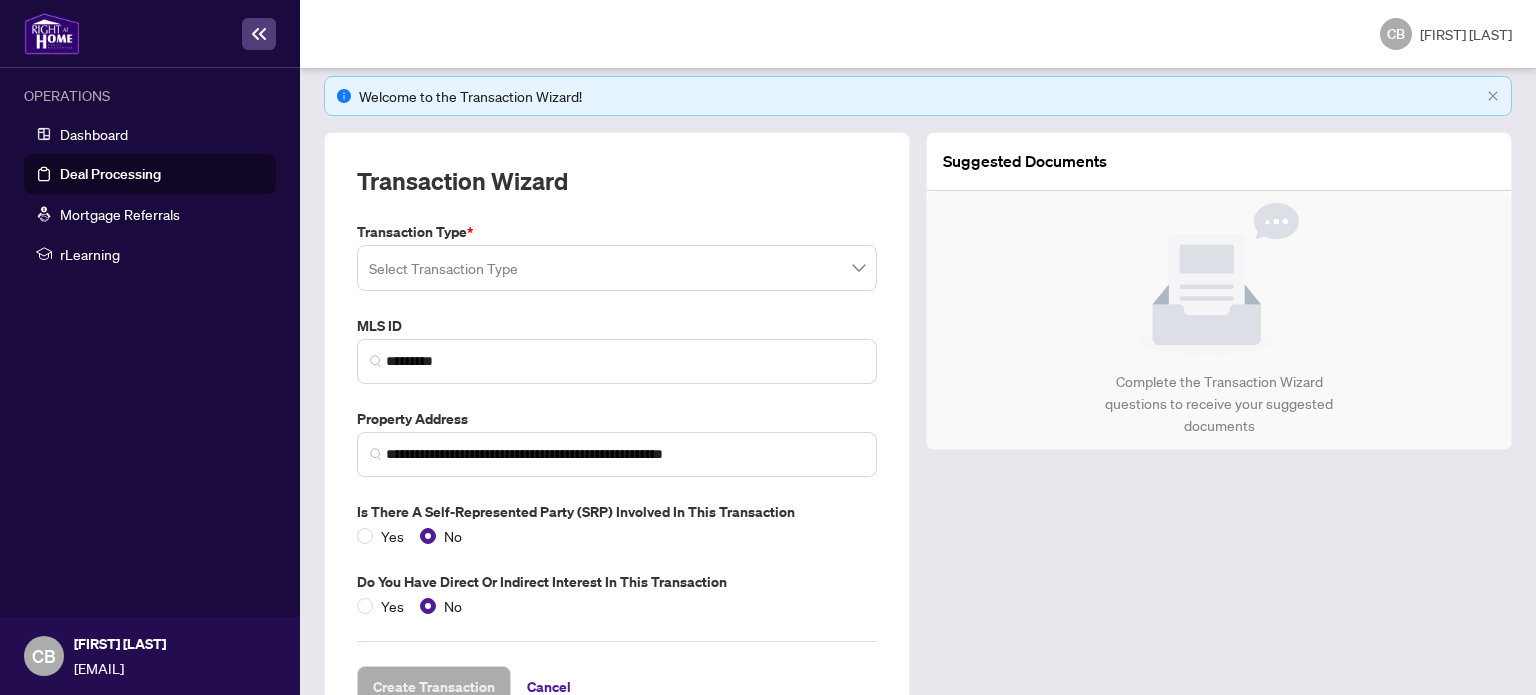 scroll, scrollTop: 78, scrollLeft: 0, axis: vertical 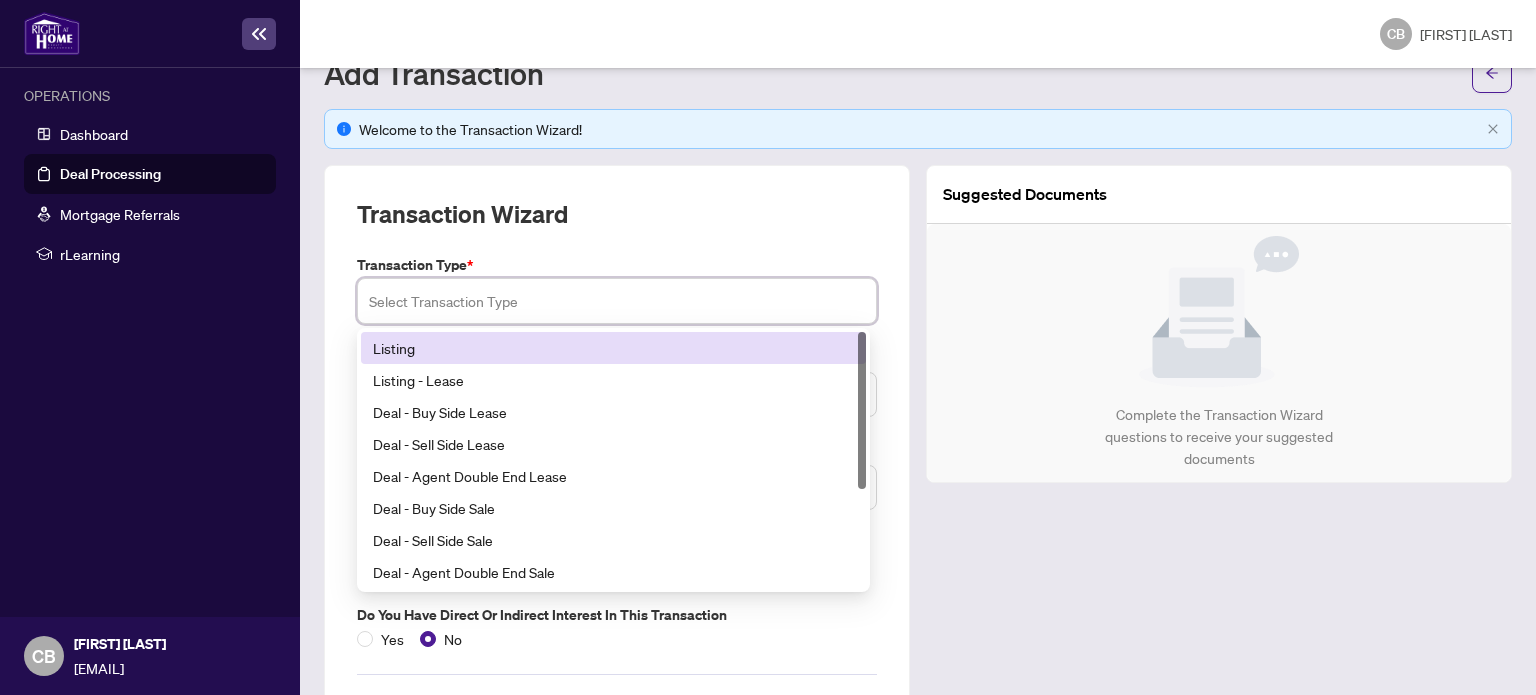 click at bounding box center (617, 301) 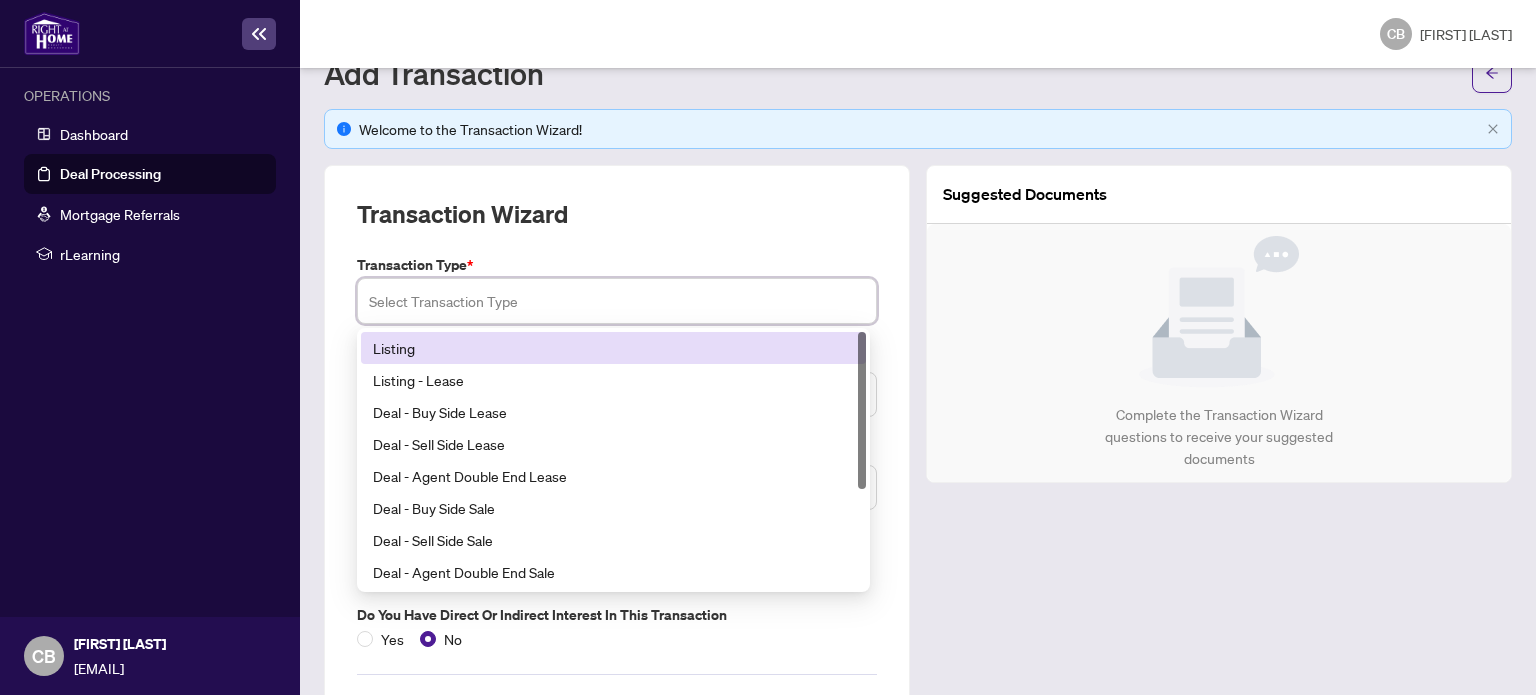 click on "Listing" at bounding box center [613, 348] 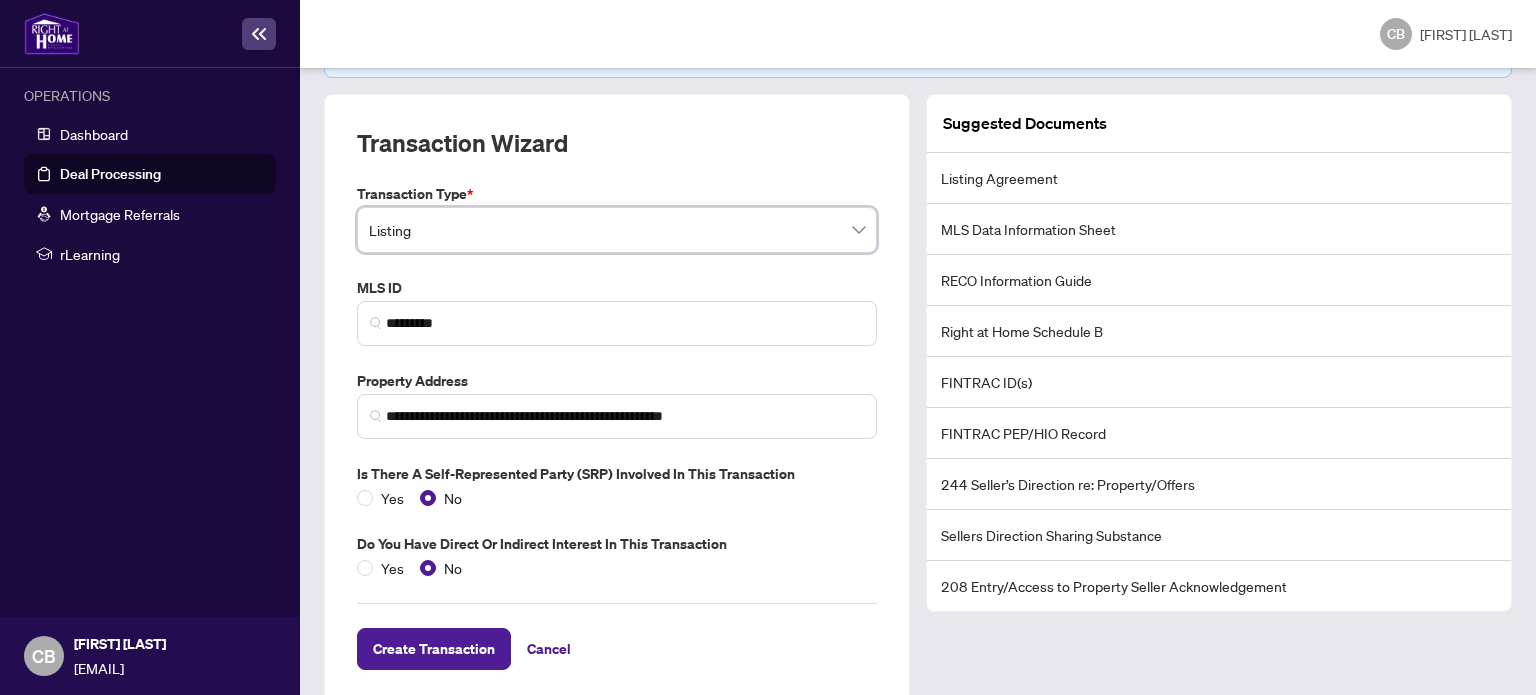 scroll, scrollTop: 178, scrollLeft: 0, axis: vertical 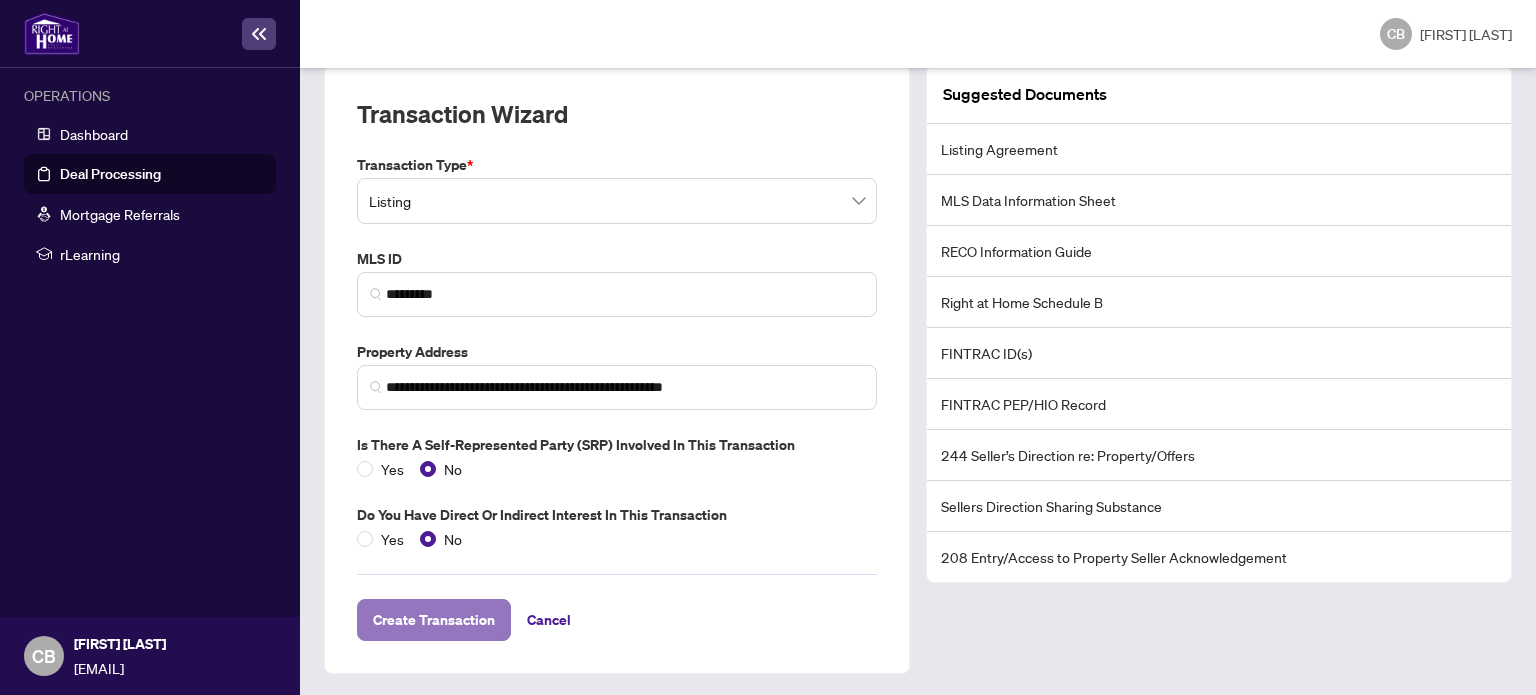 click on "Create Transaction" at bounding box center [434, 620] 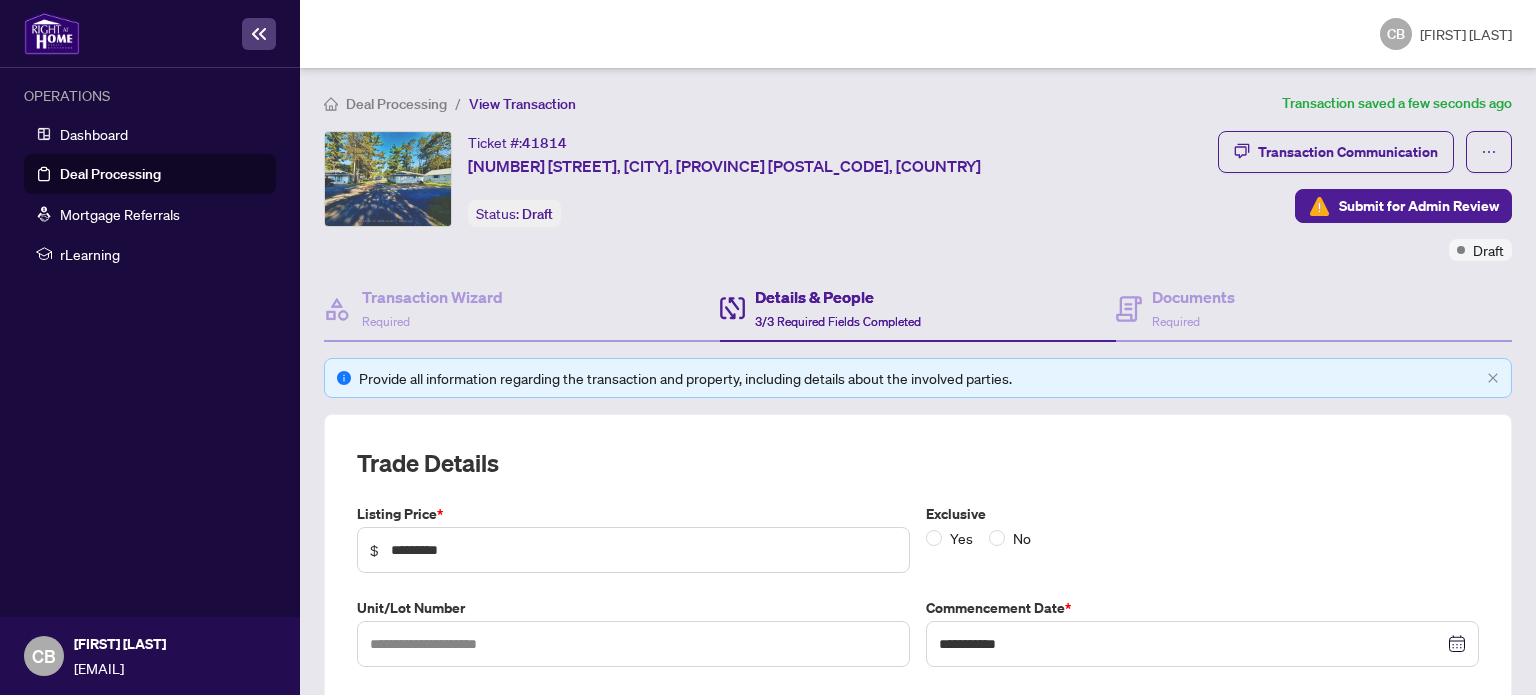 scroll, scrollTop: 0, scrollLeft: 0, axis: both 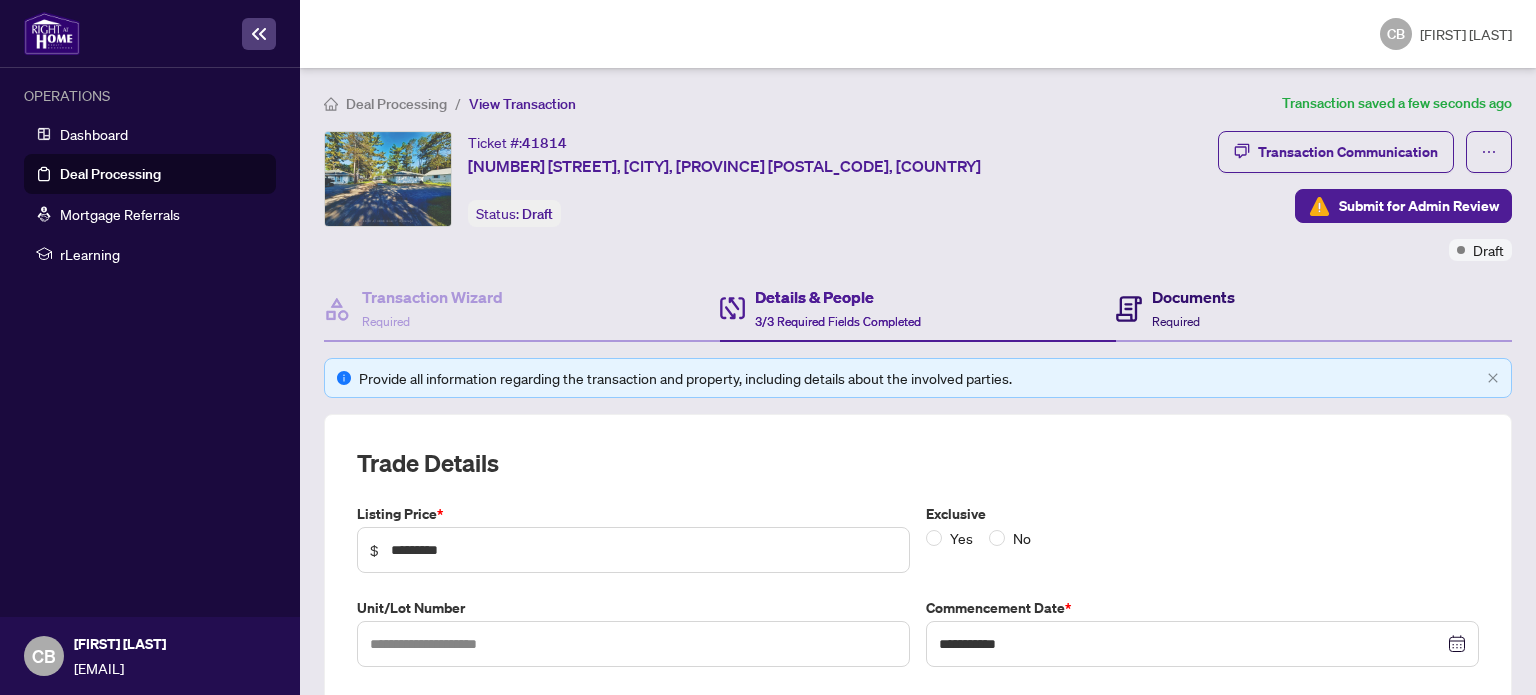 click on "Documents" at bounding box center (1193, 297) 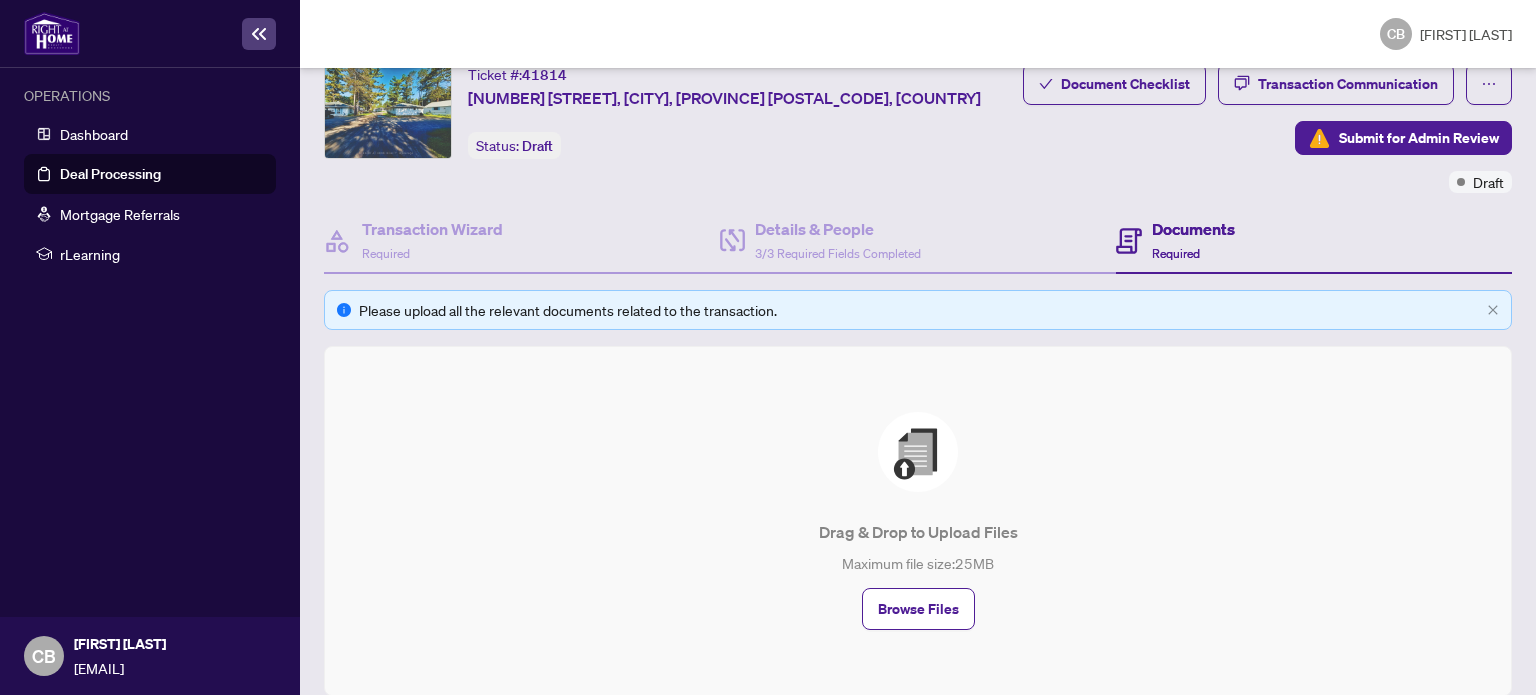 scroll, scrollTop: 148, scrollLeft: 0, axis: vertical 